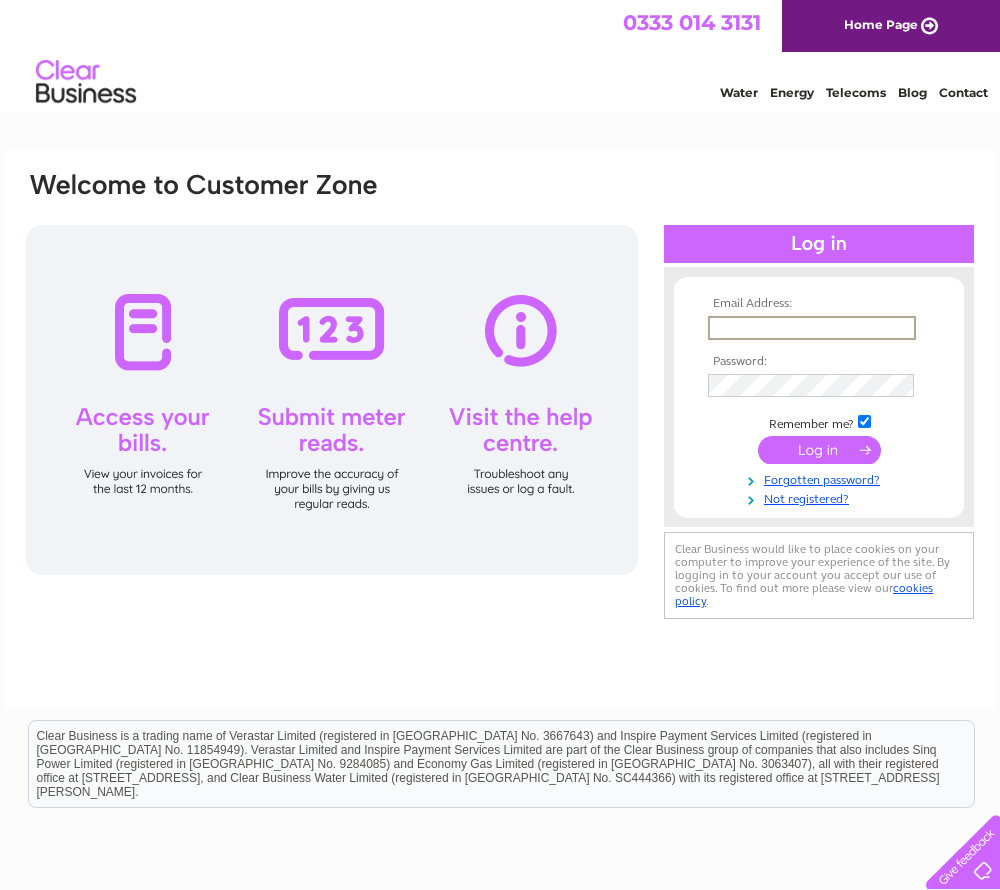 scroll, scrollTop: 0, scrollLeft: 0, axis: both 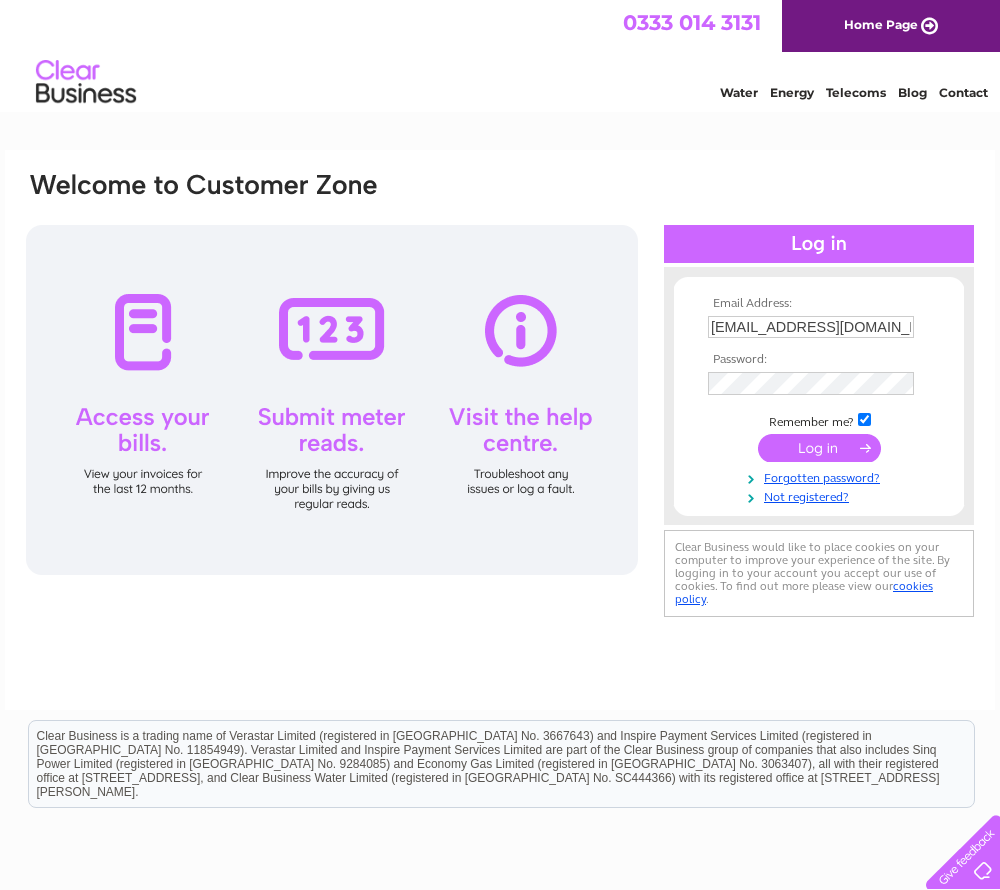 click at bounding box center (819, 448) 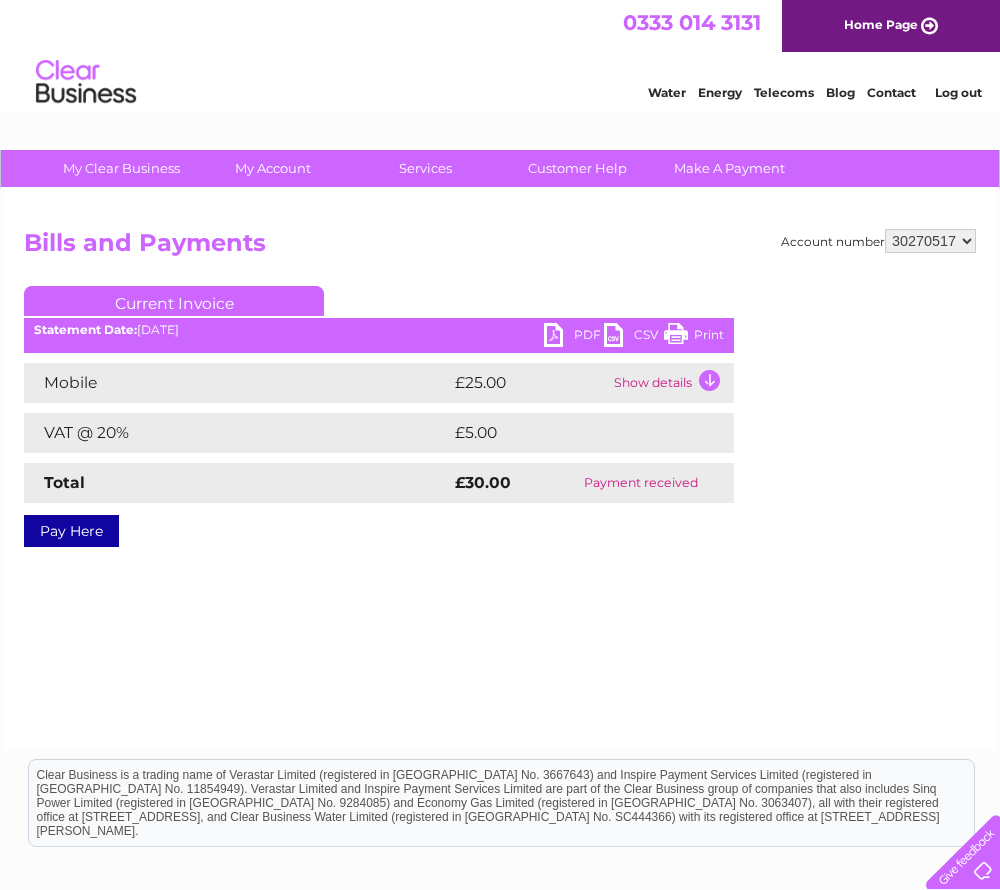 scroll, scrollTop: 0, scrollLeft: 0, axis: both 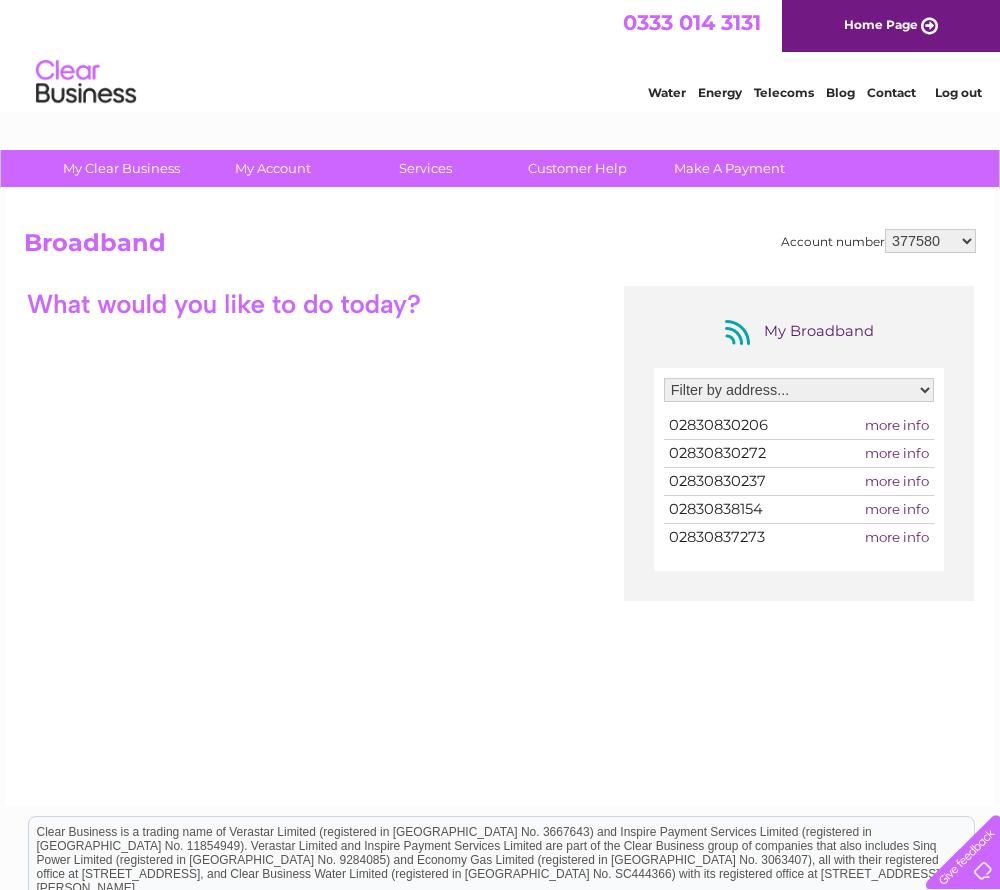 select on "1346587" 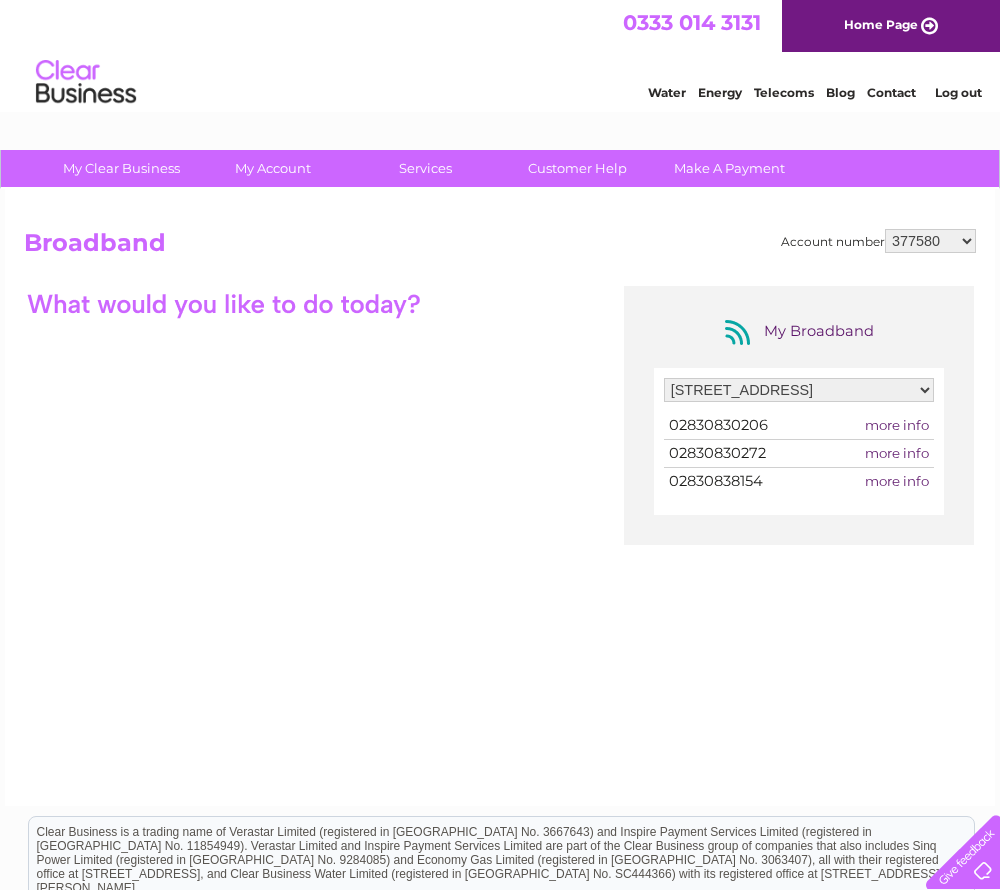 click on "more info" at bounding box center [897, 453] 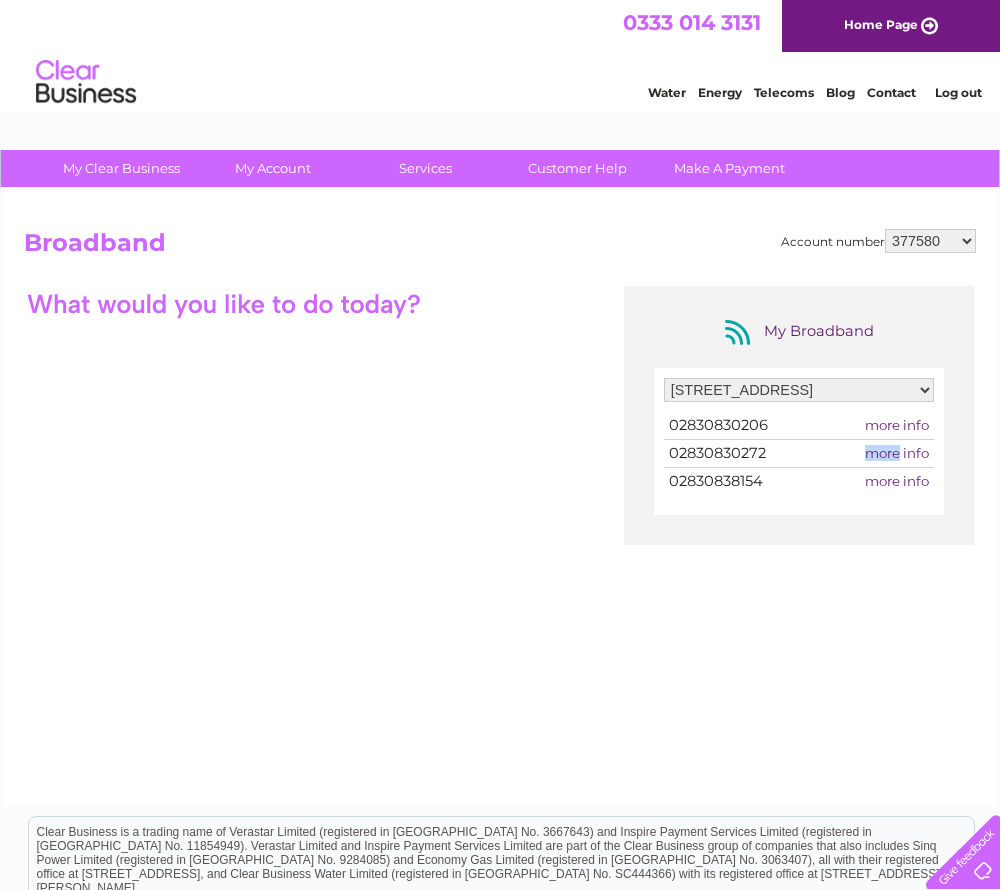click on "more info" at bounding box center (897, 453) 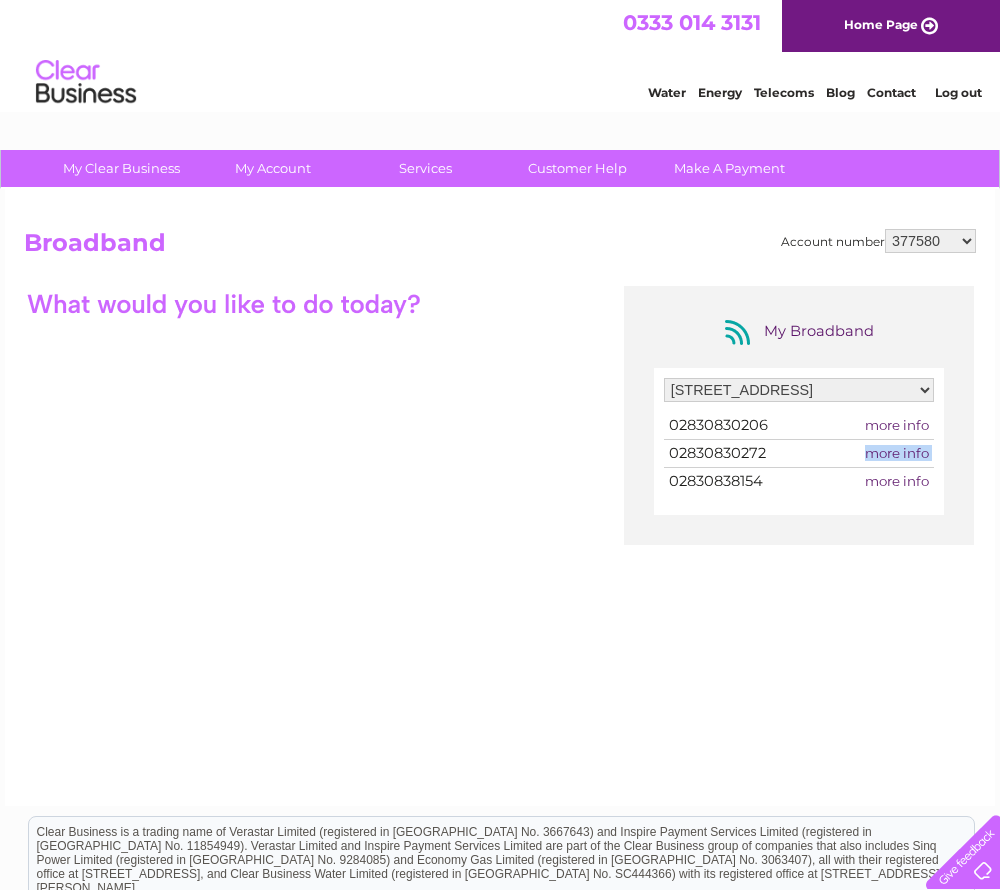 click on "more info" at bounding box center [897, 453] 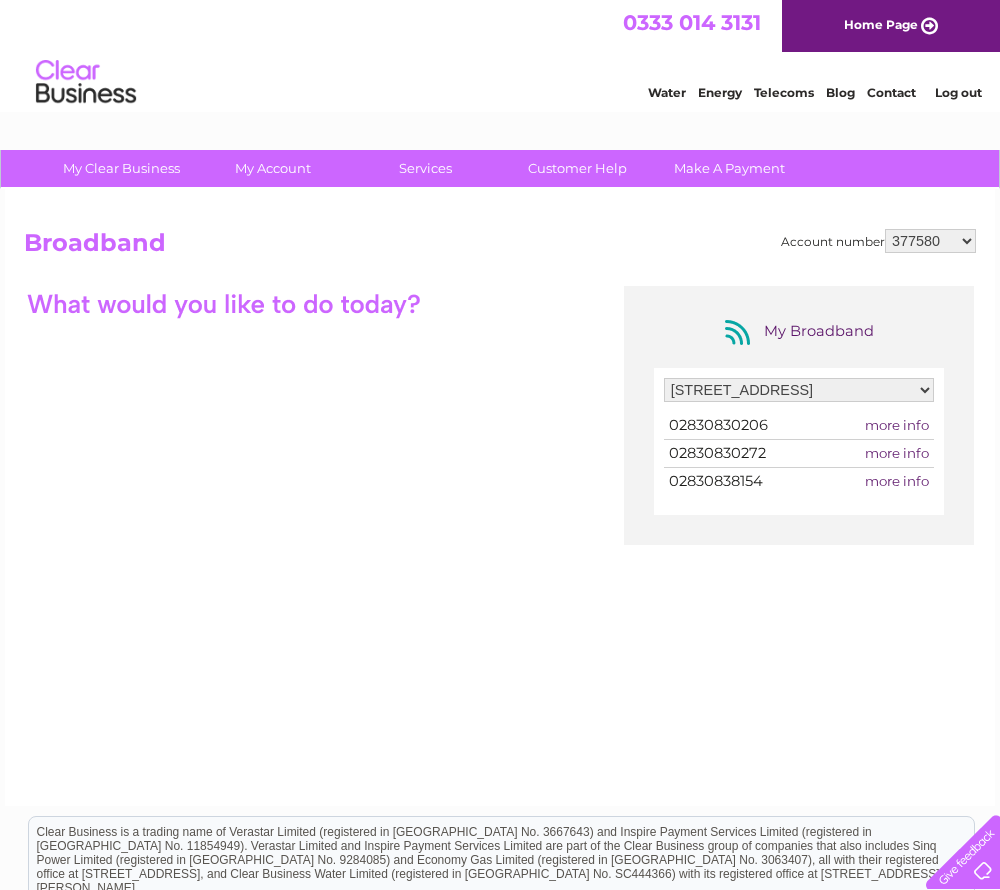 click on "02830830272" at bounding box center (717, 453) 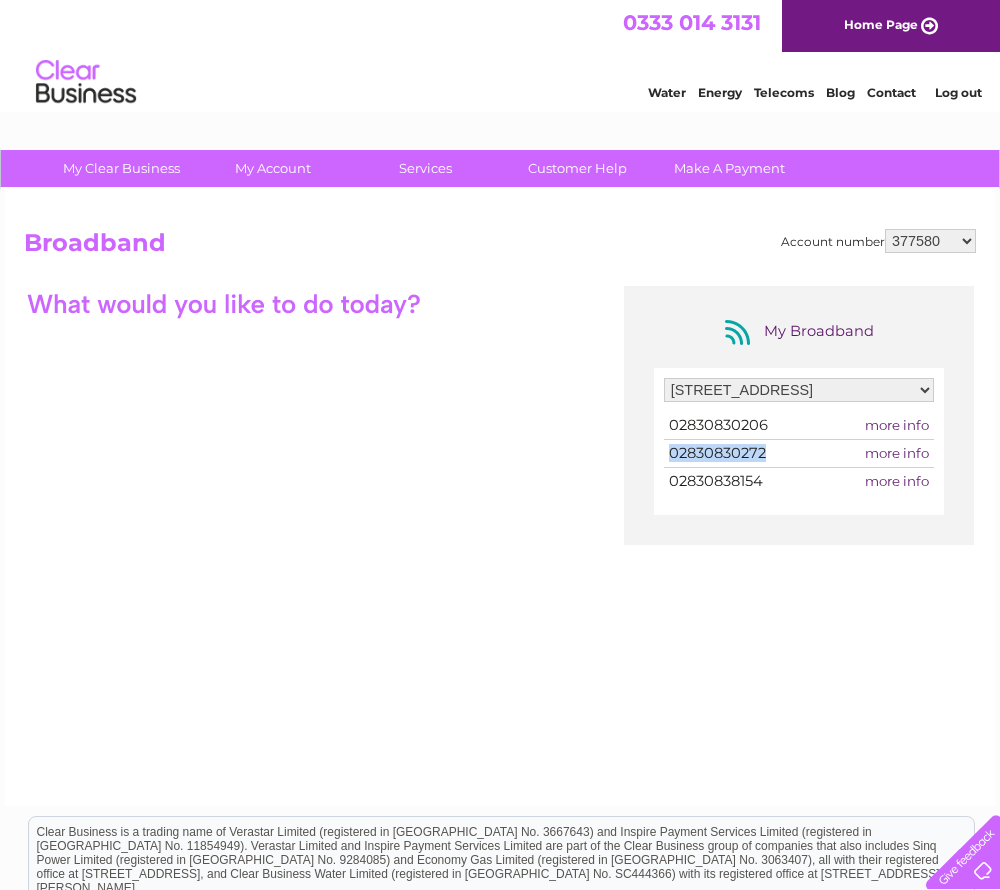 click on "02830830272" at bounding box center [717, 453] 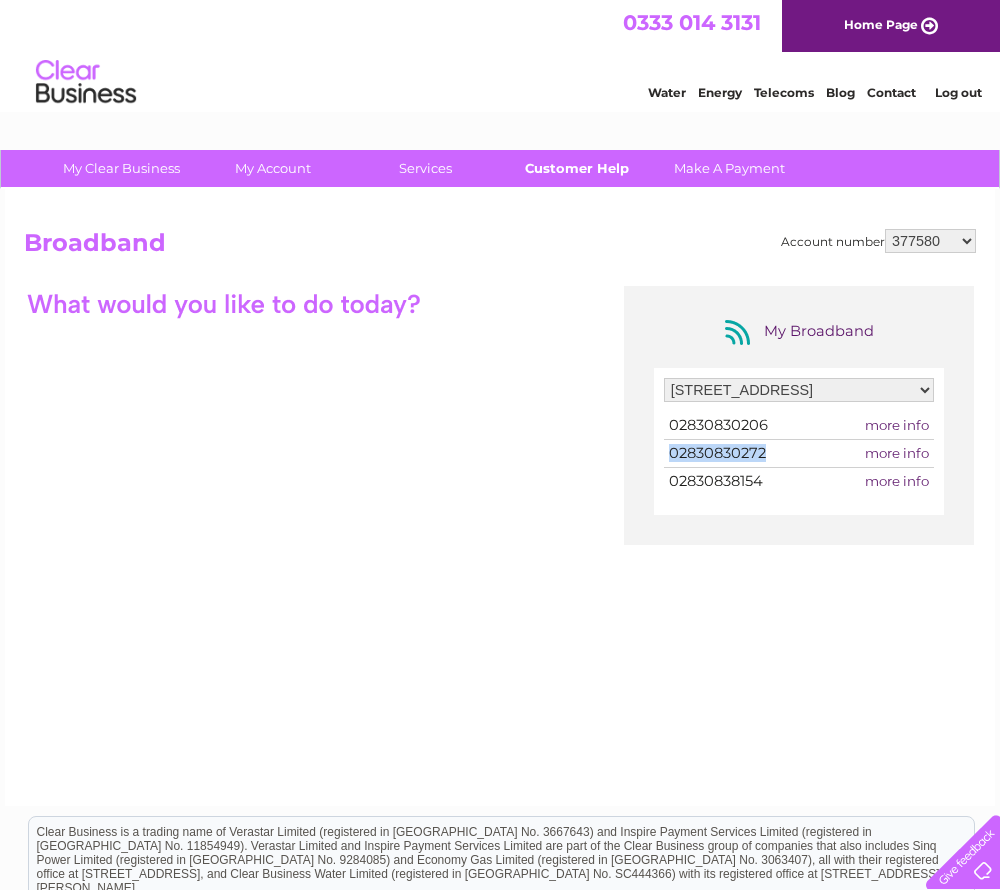 click on "Customer Help" at bounding box center [577, 168] 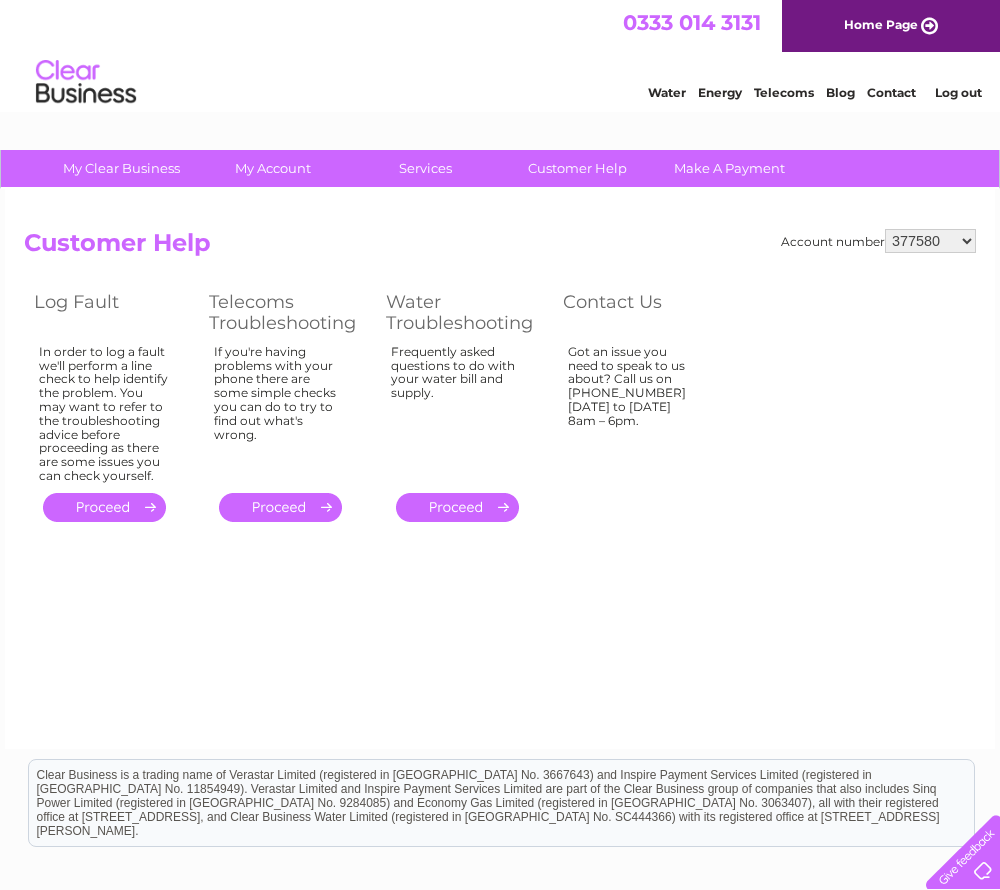 scroll, scrollTop: 0, scrollLeft: 0, axis: both 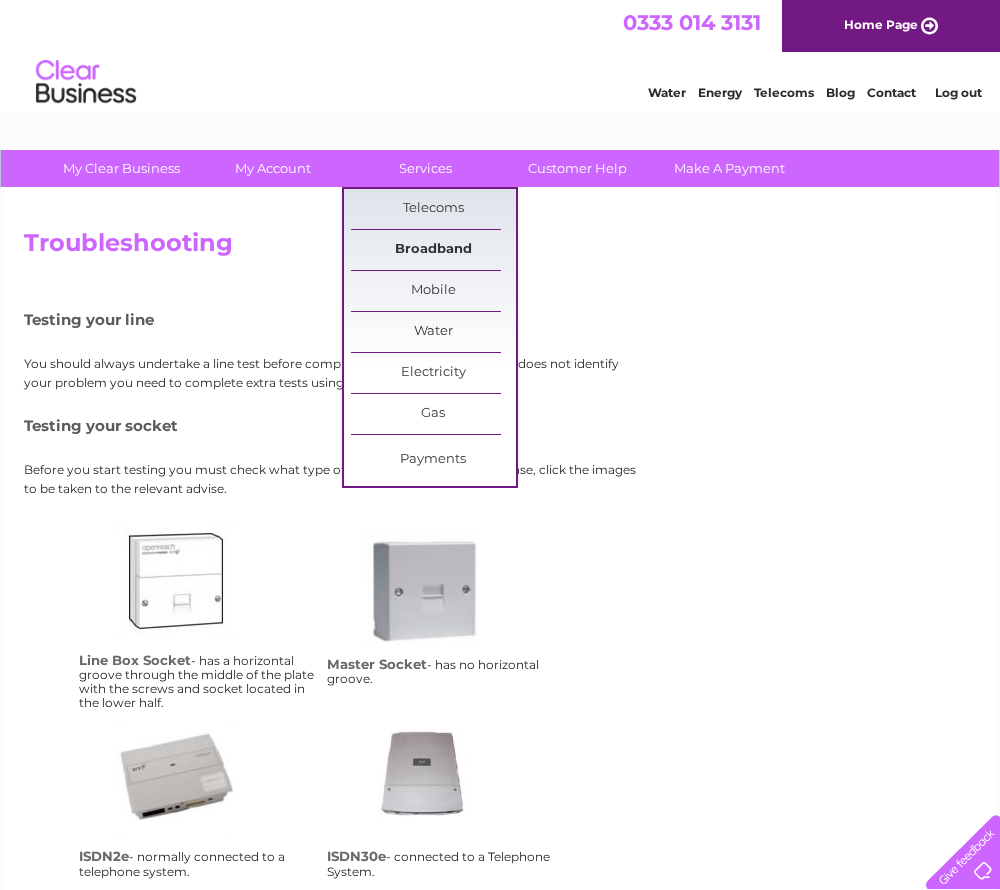 click on "Broadband" at bounding box center [433, 250] 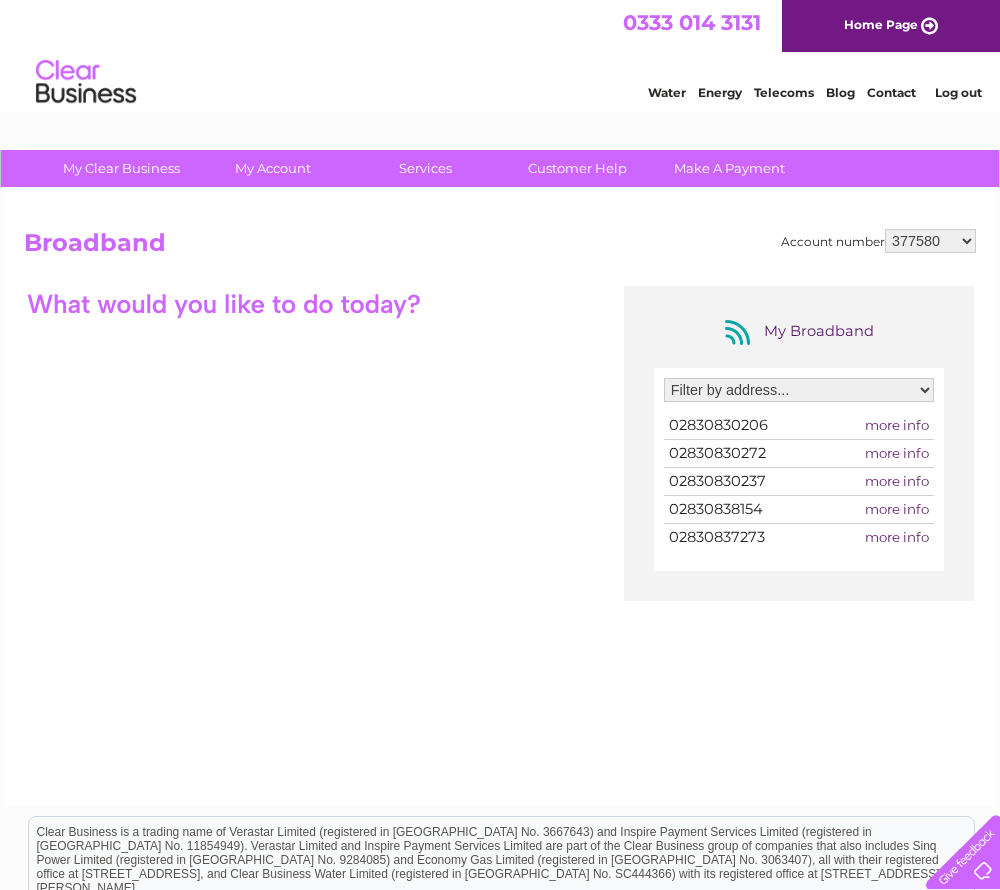 scroll, scrollTop: 0, scrollLeft: 0, axis: both 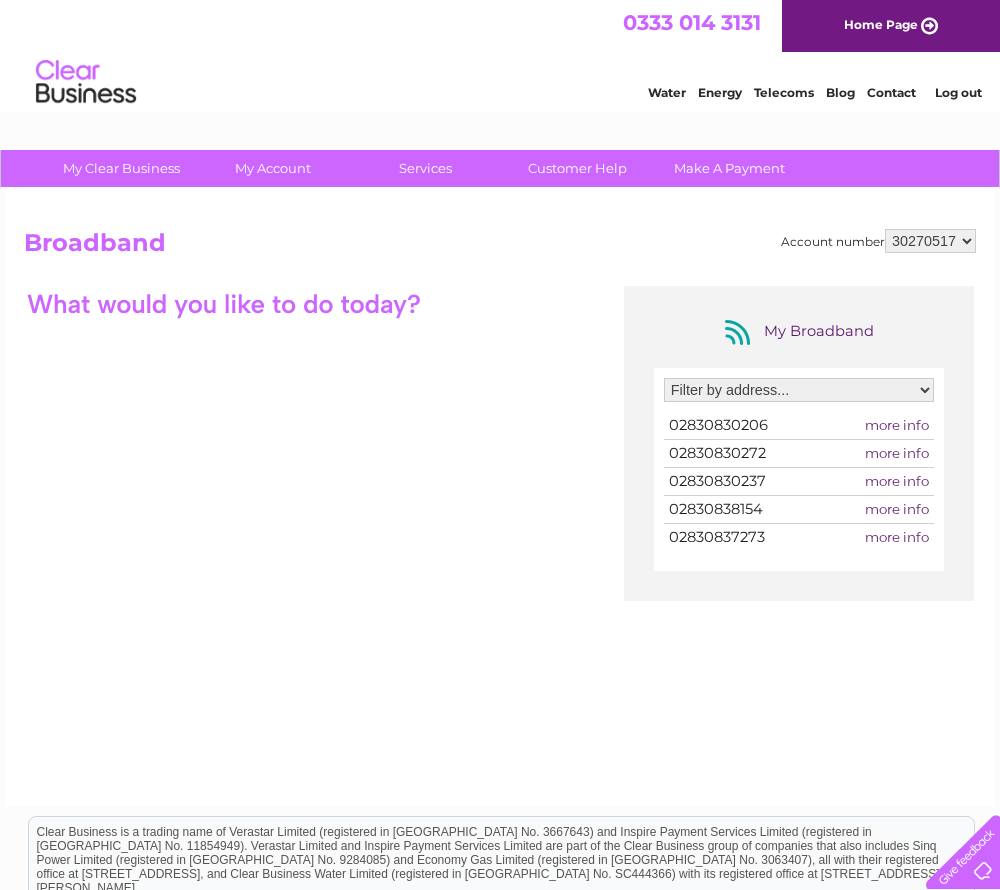 click on "Filter by address...
26 Newtown Road, Camlough, Newry, County Down, BT35 7JJ
Parochial House, Chapel Rd, Bessbrook, Newry, Co Down, BT35 7AU" at bounding box center [799, 390] 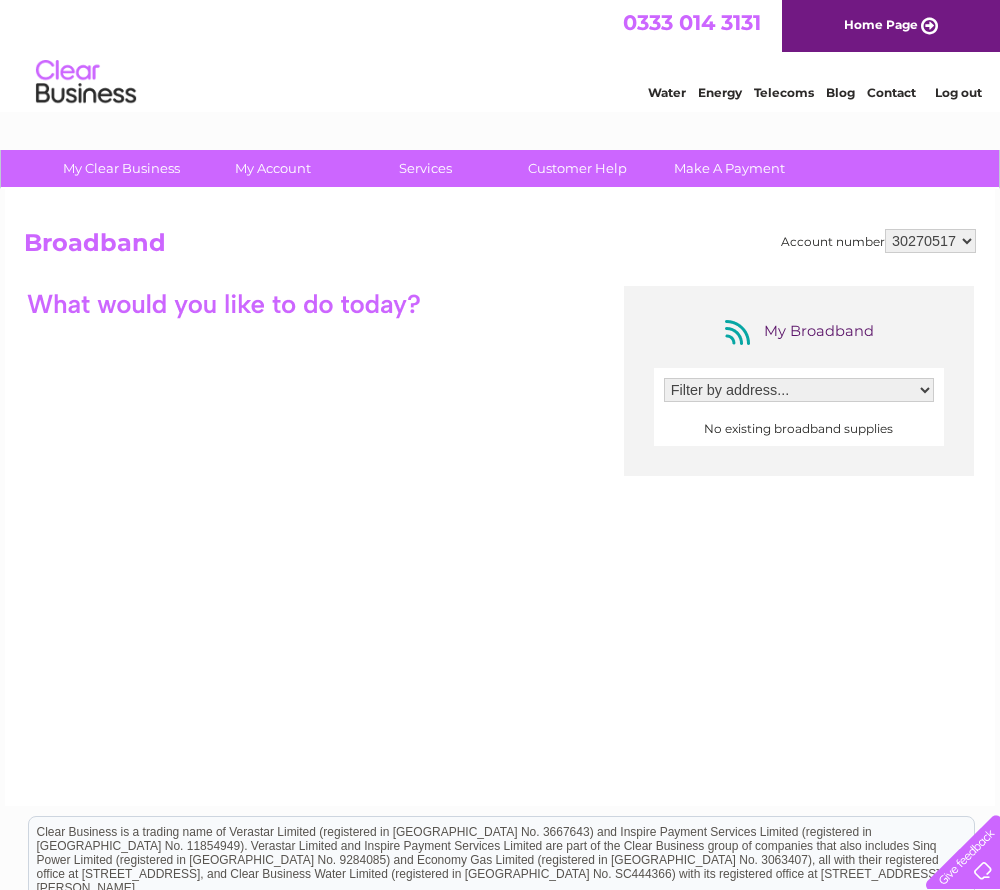 scroll, scrollTop: 0, scrollLeft: 0, axis: both 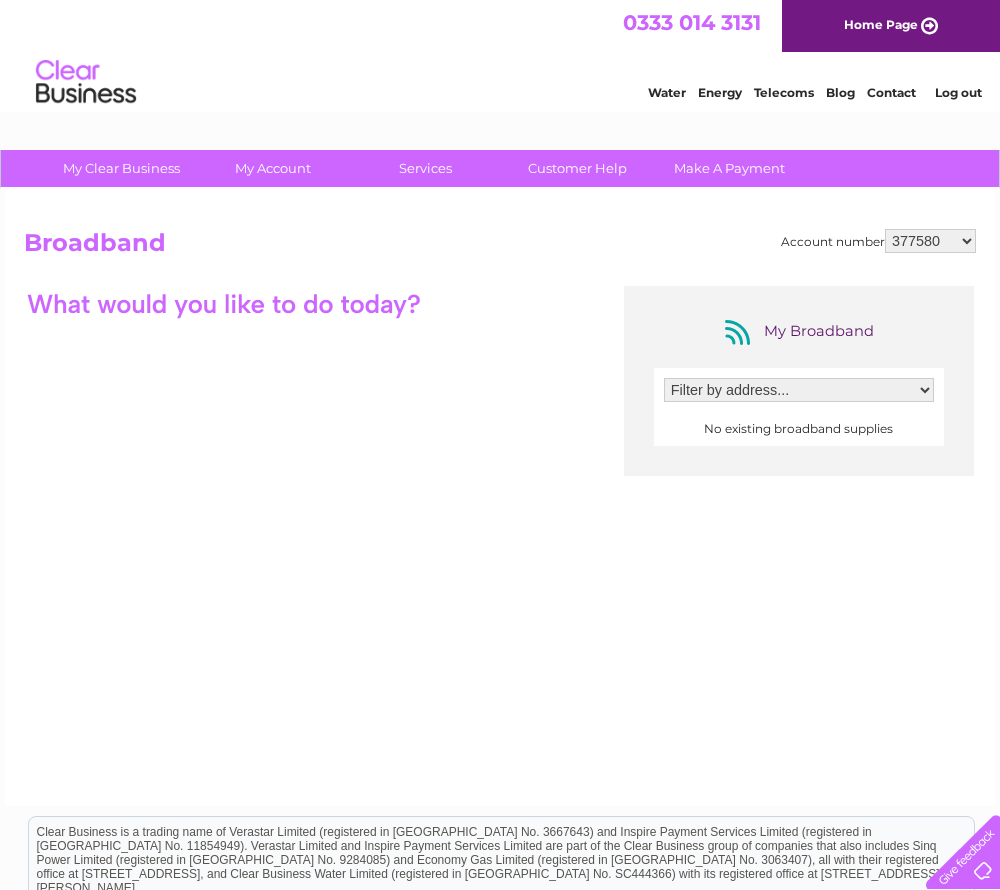 click on "Filter by address..." at bounding box center (799, 390) 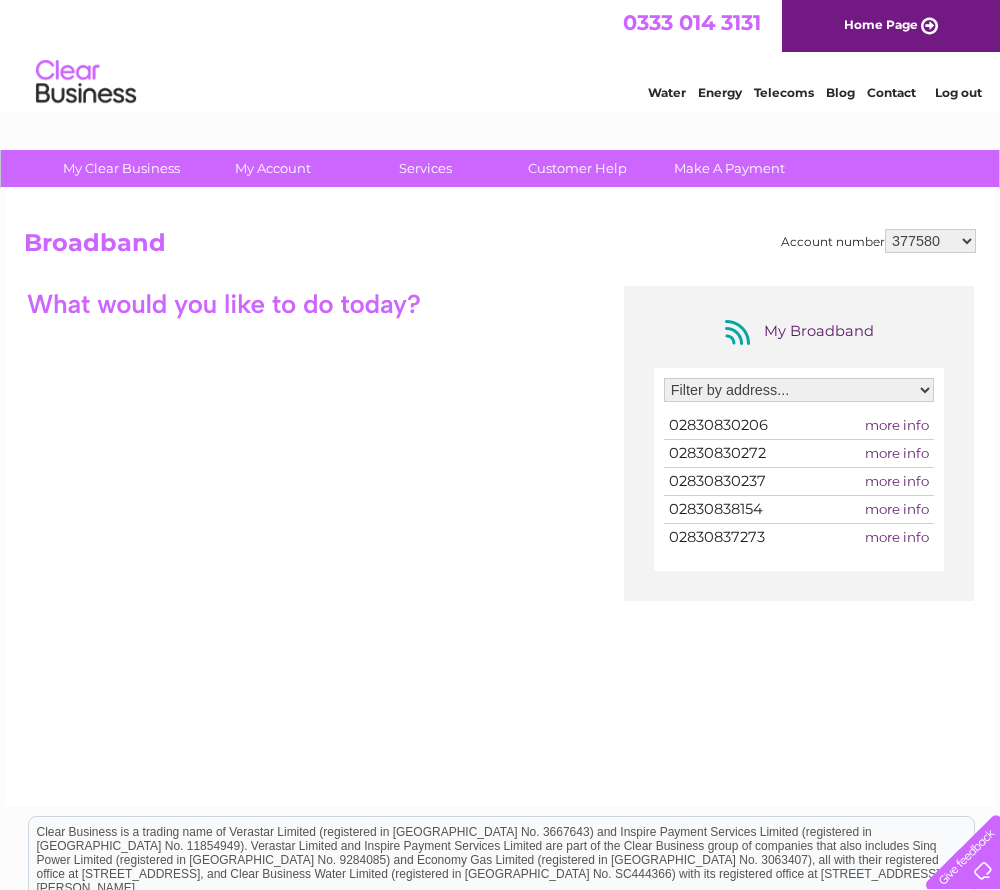 scroll, scrollTop: 0, scrollLeft: 0, axis: both 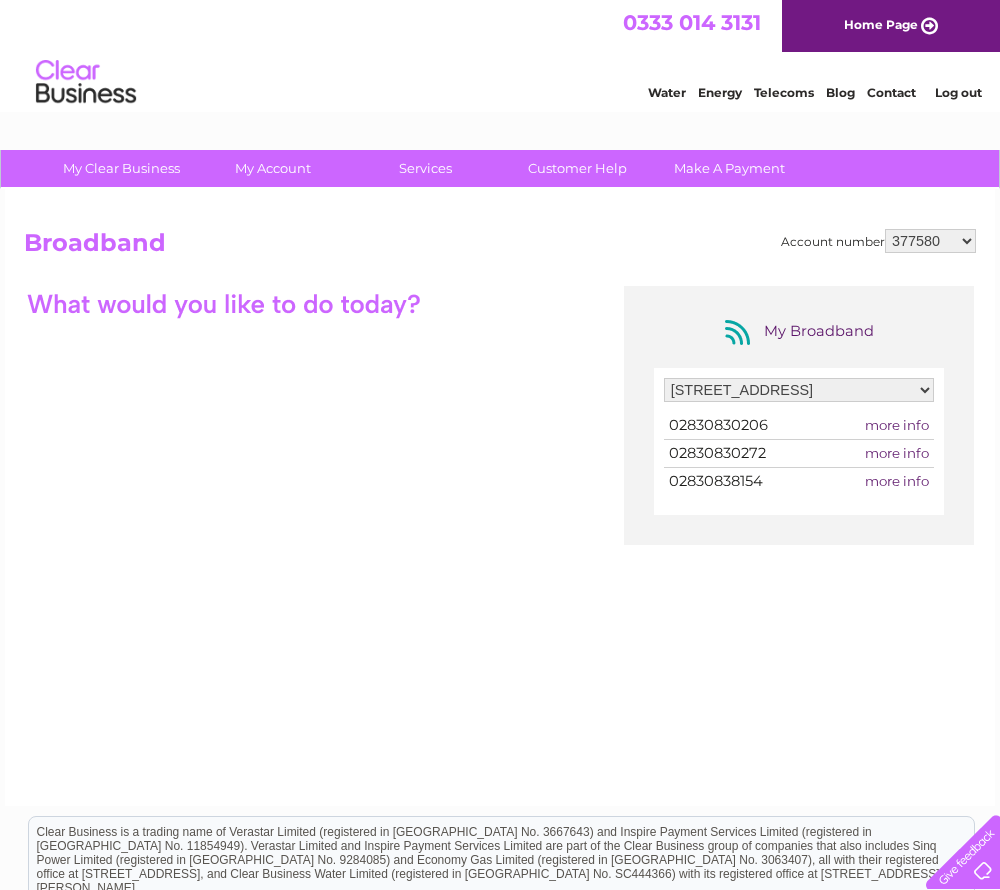 click on "more info" at bounding box center (897, 453) 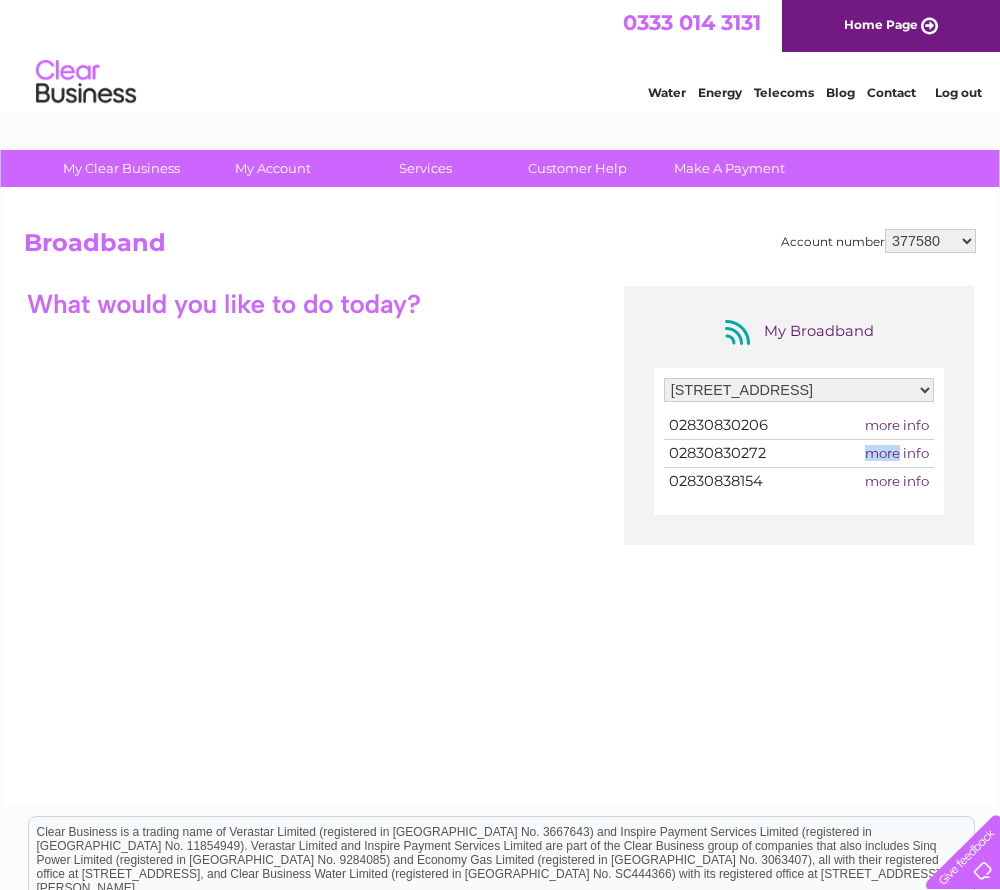 click on "more info" at bounding box center [897, 453] 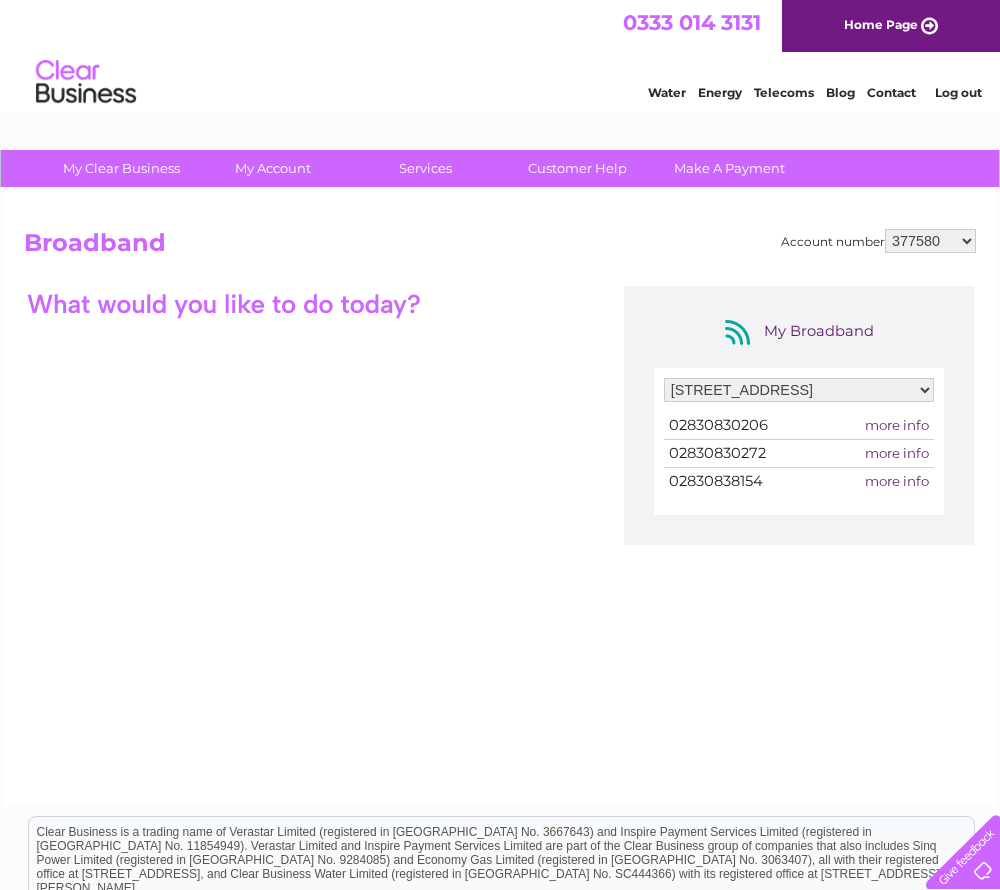 click on "more info" at bounding box center (897, 453) 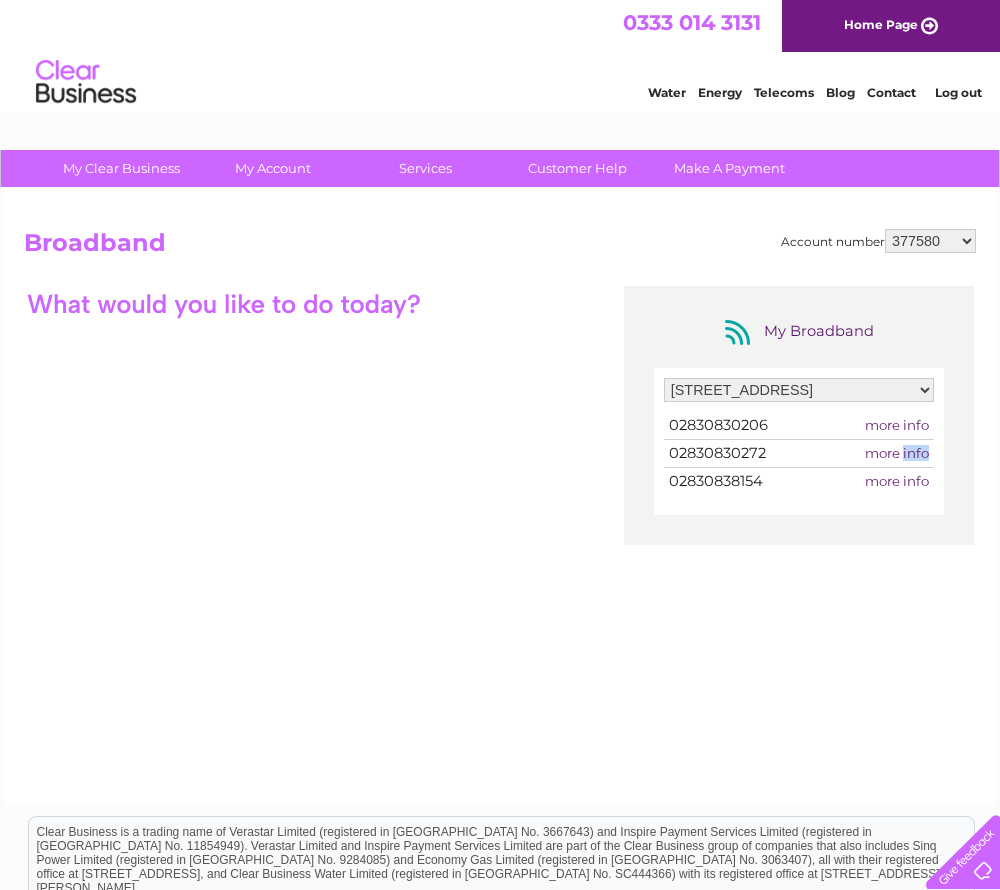 click on "more info" at bounding box center (897, 453) 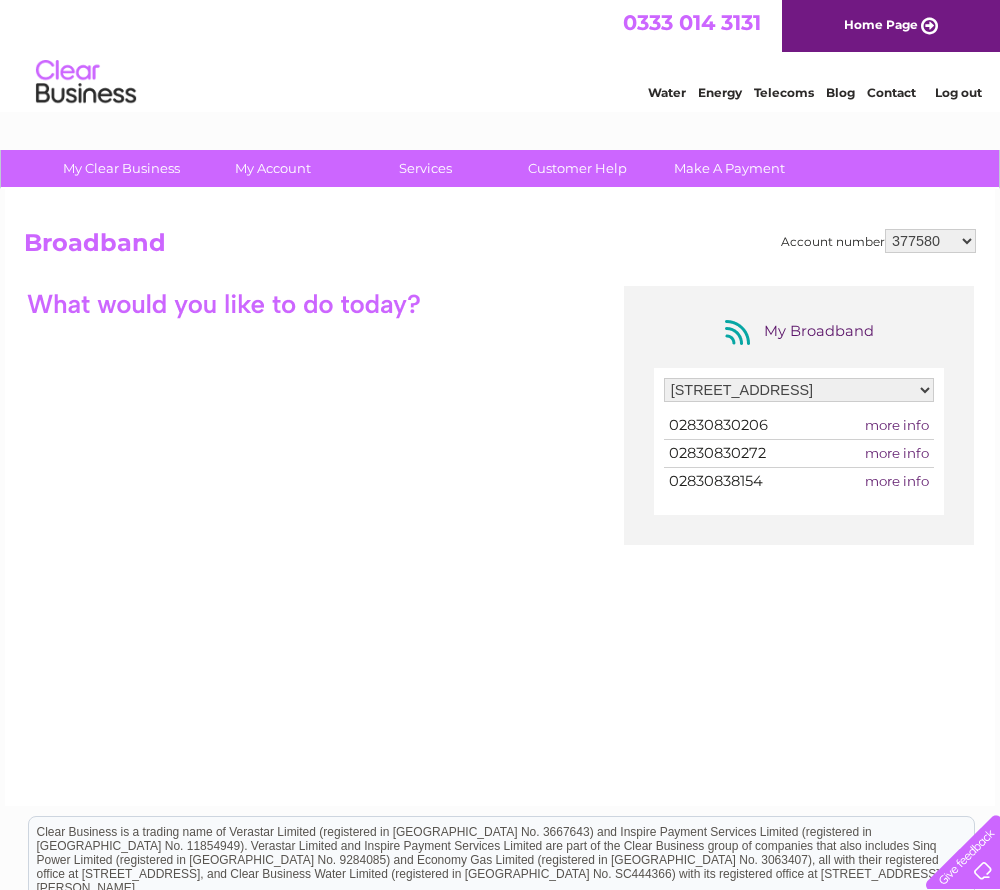 click on "02830830272" at bounding box center [717, 453] 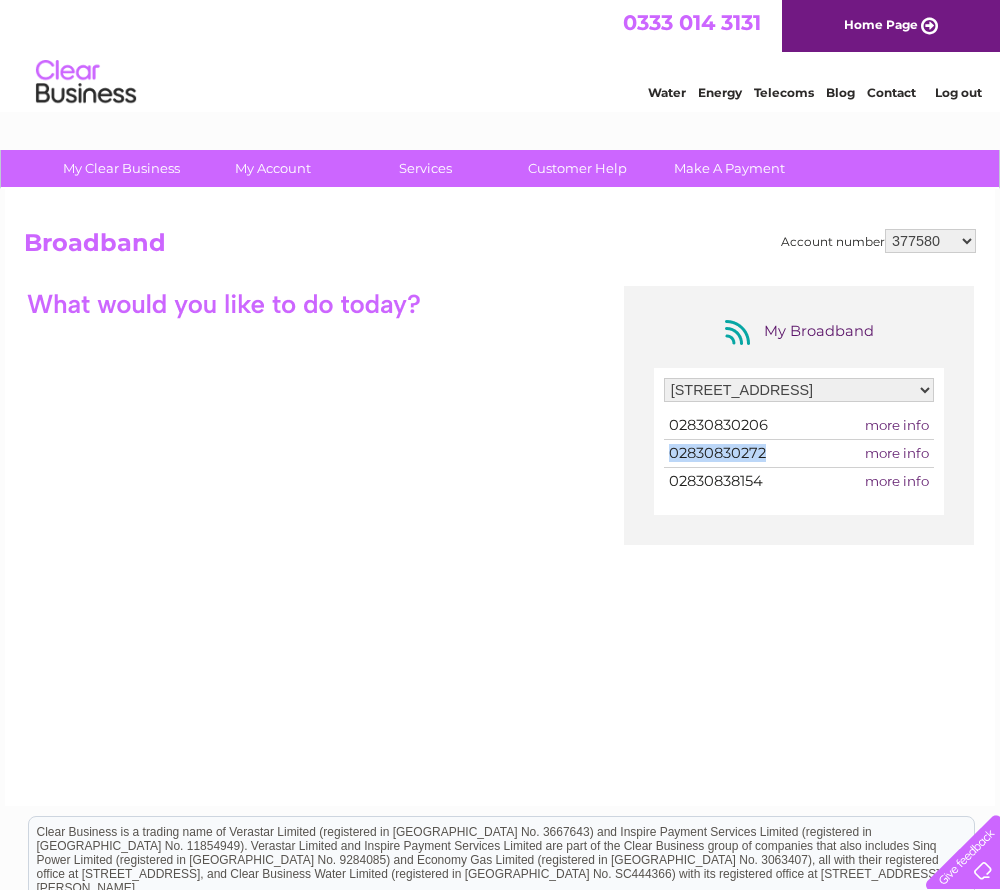 click on "02830830272" at bounding box center (717, 453) 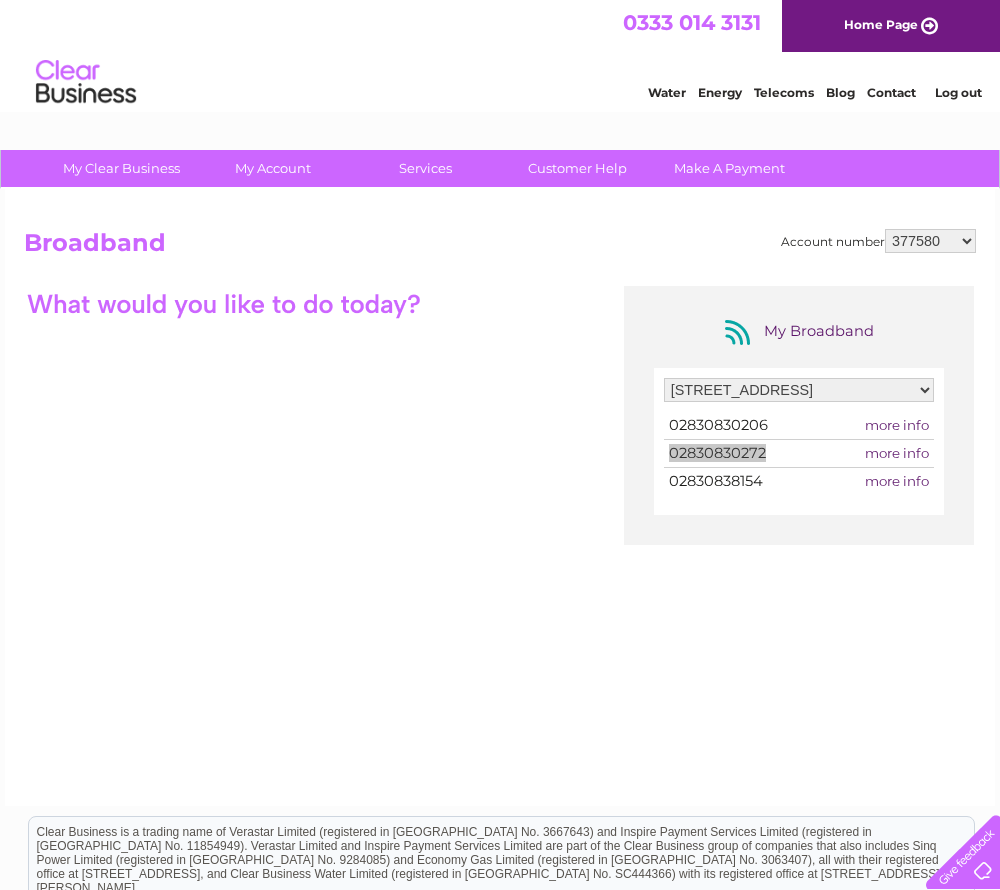 click on "Telecoms" at bounding box center (784, 92) 